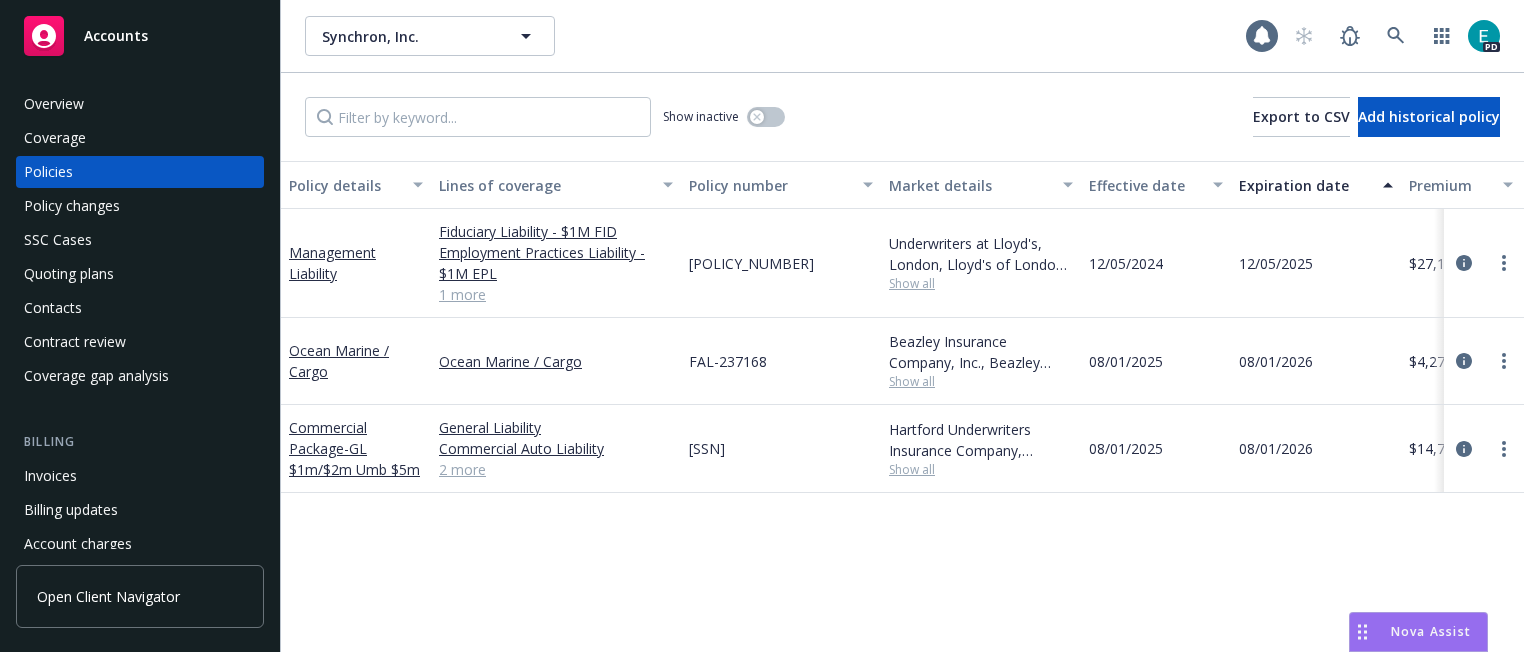 scroll, scrollTop: 0, scrollLeft: 0, axis: both 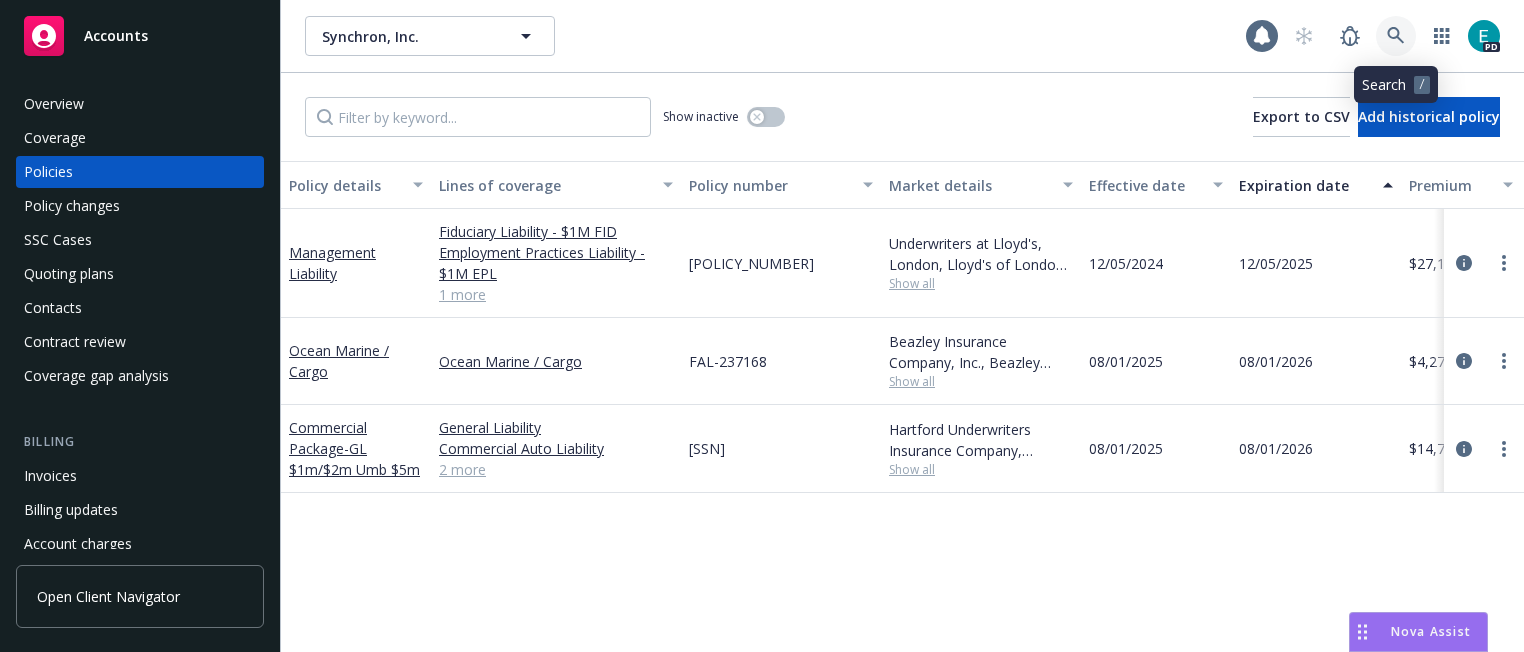 click 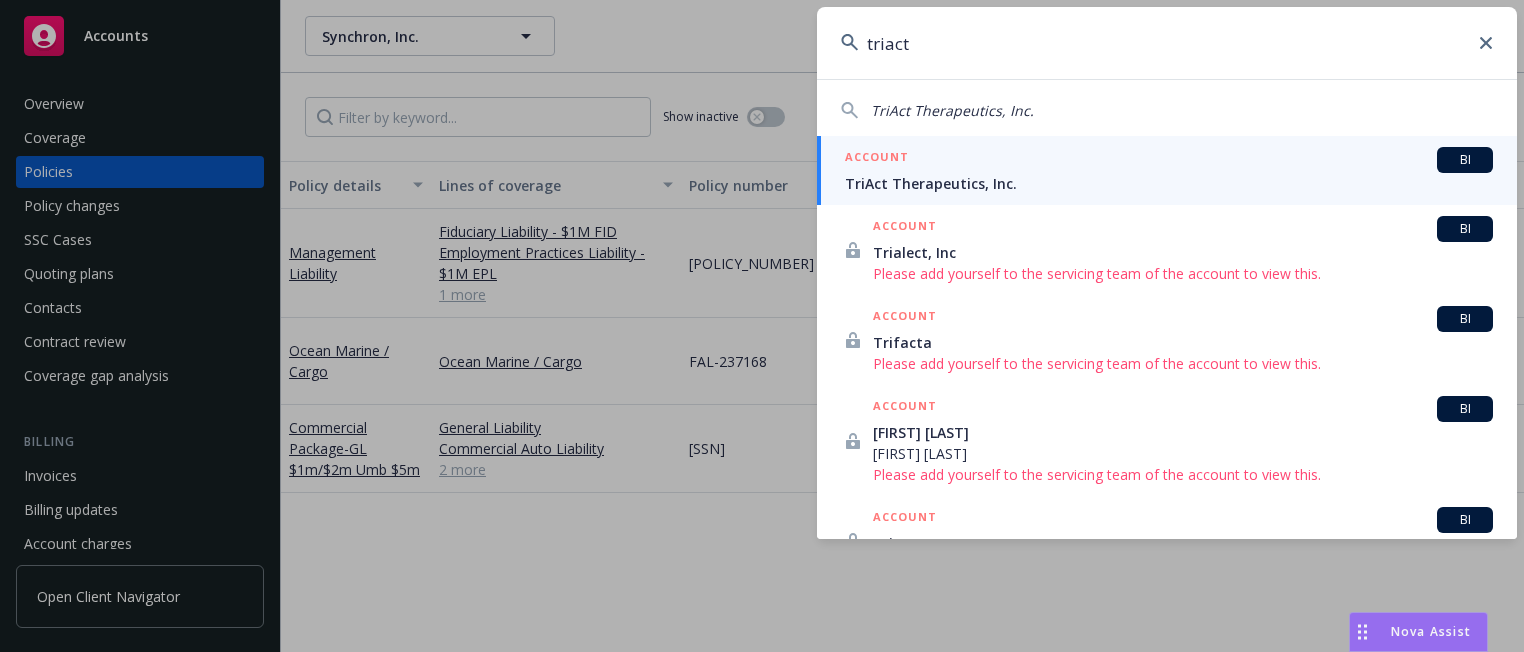type on "triact" 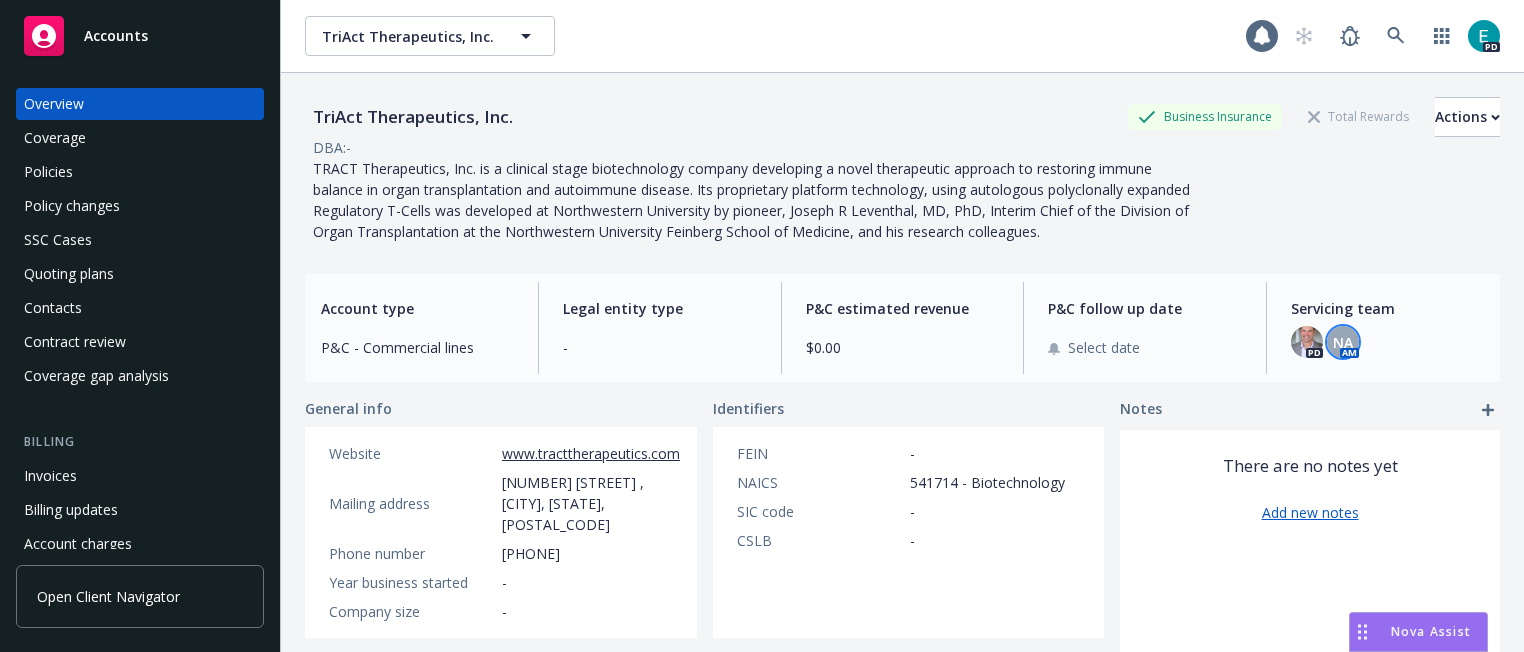 click on "NA" at bounding box center [1343, 342] 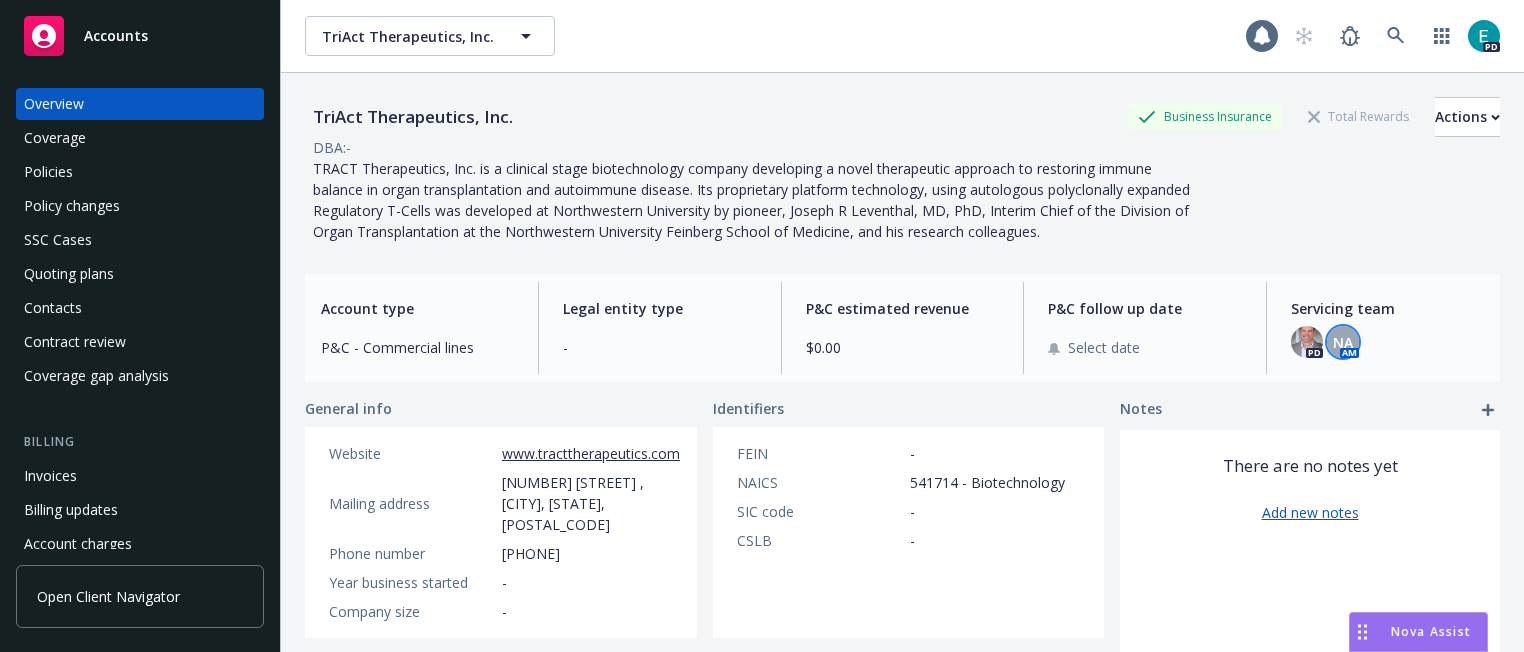 click on "Policies" at bounding box center (140, 172) 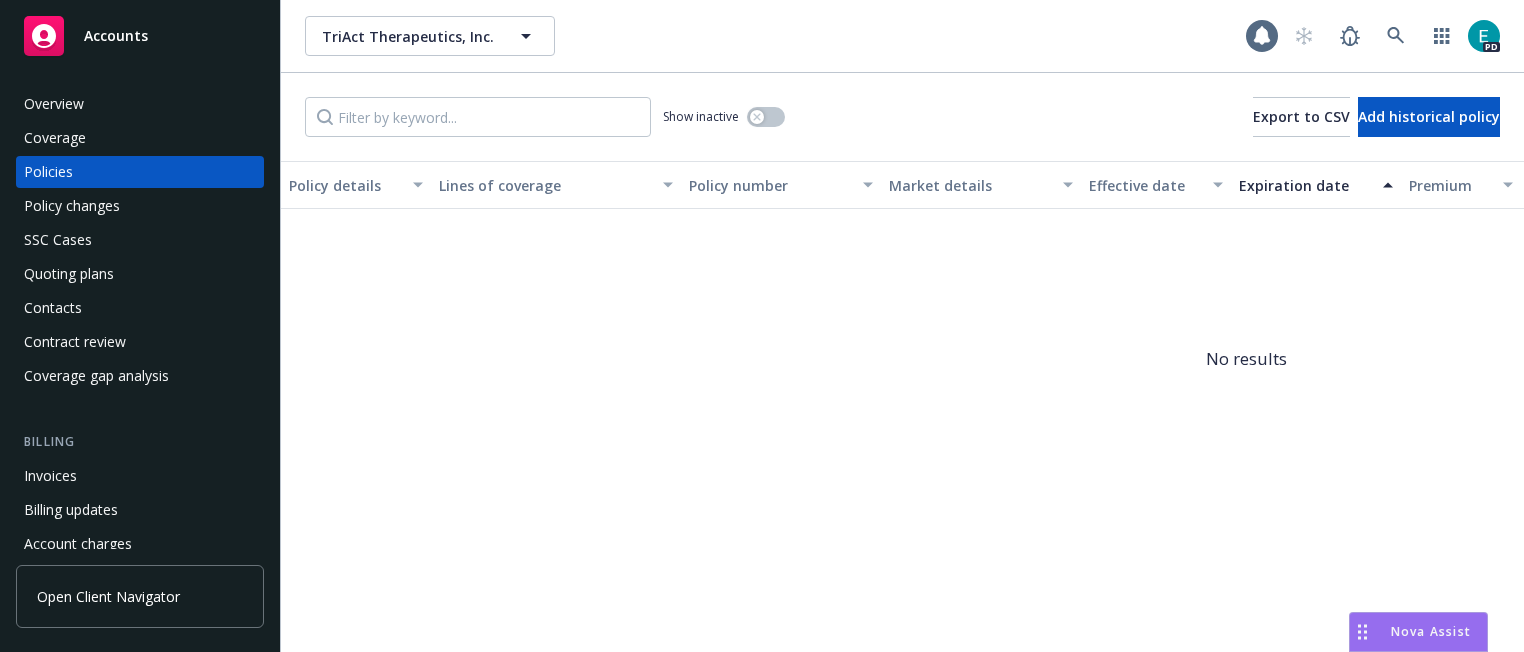 click on "Policies" at bounding box center (48, 172) 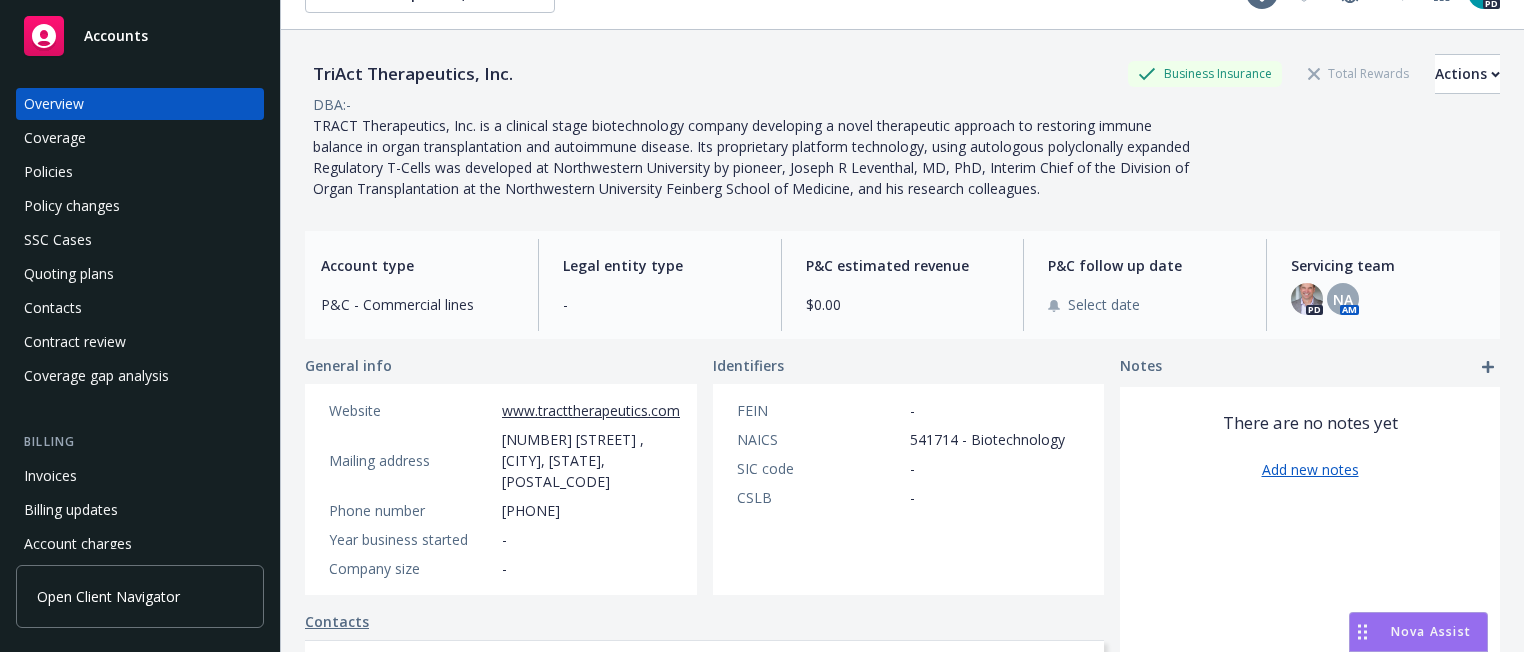 scroll, scrollTop: 0, scrollLeft: 0, axis: both 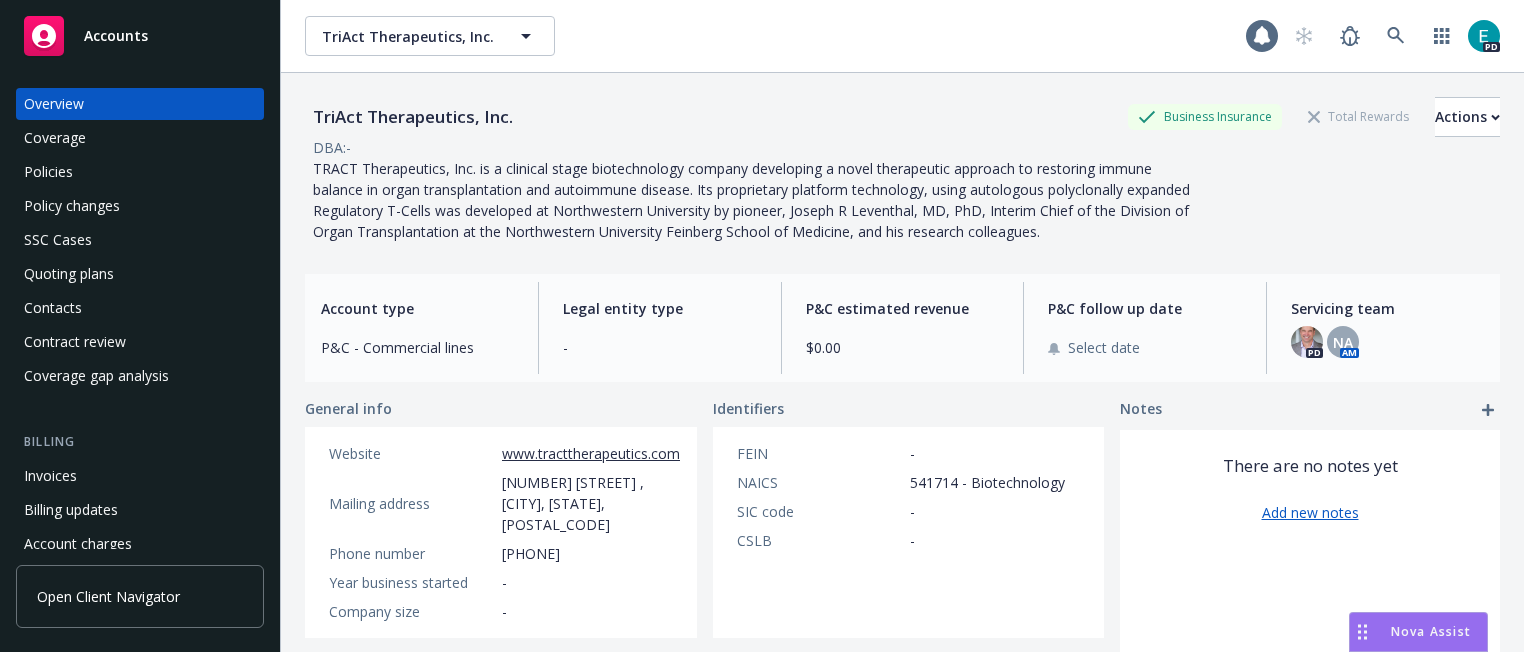 click on "www.tracttherapeutics.com" at bounding box center (591, 453) 